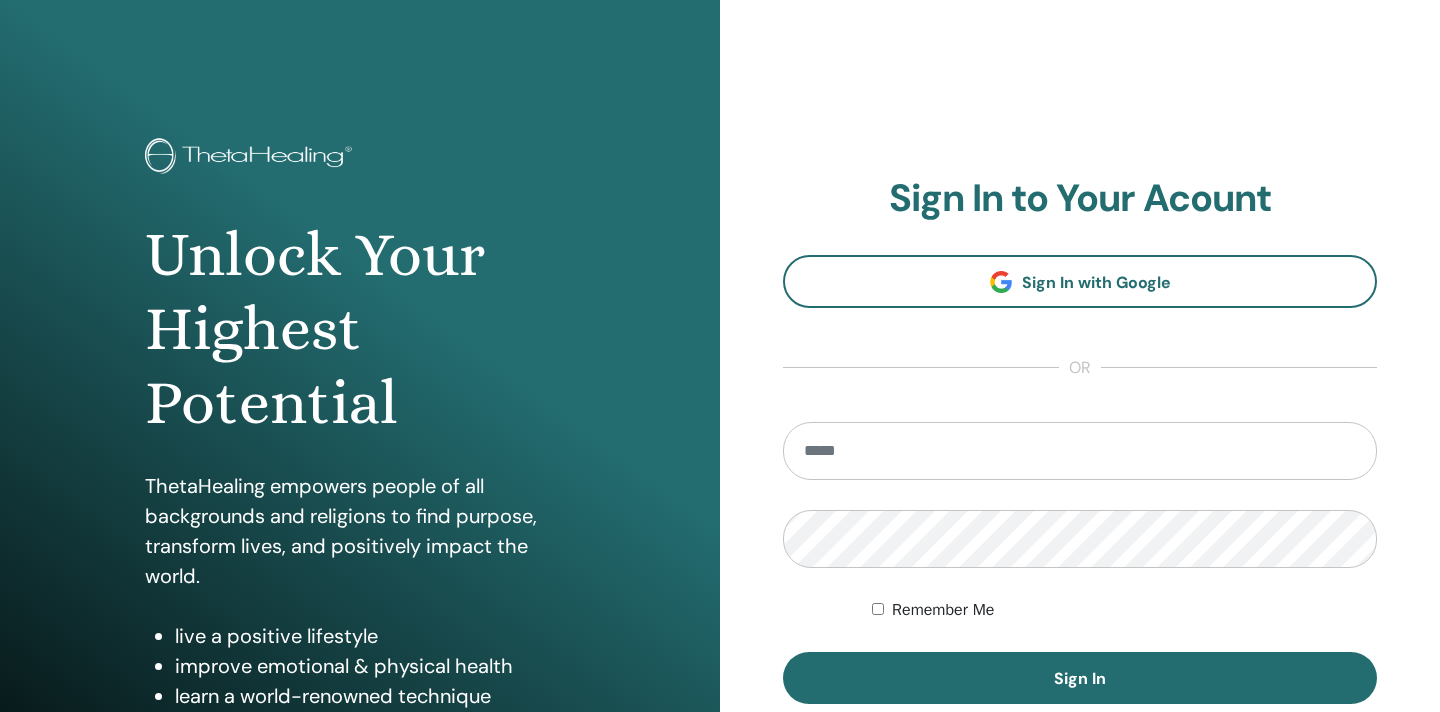 scroll, scrollTop: 0, scrollLeft: 0, axis: both 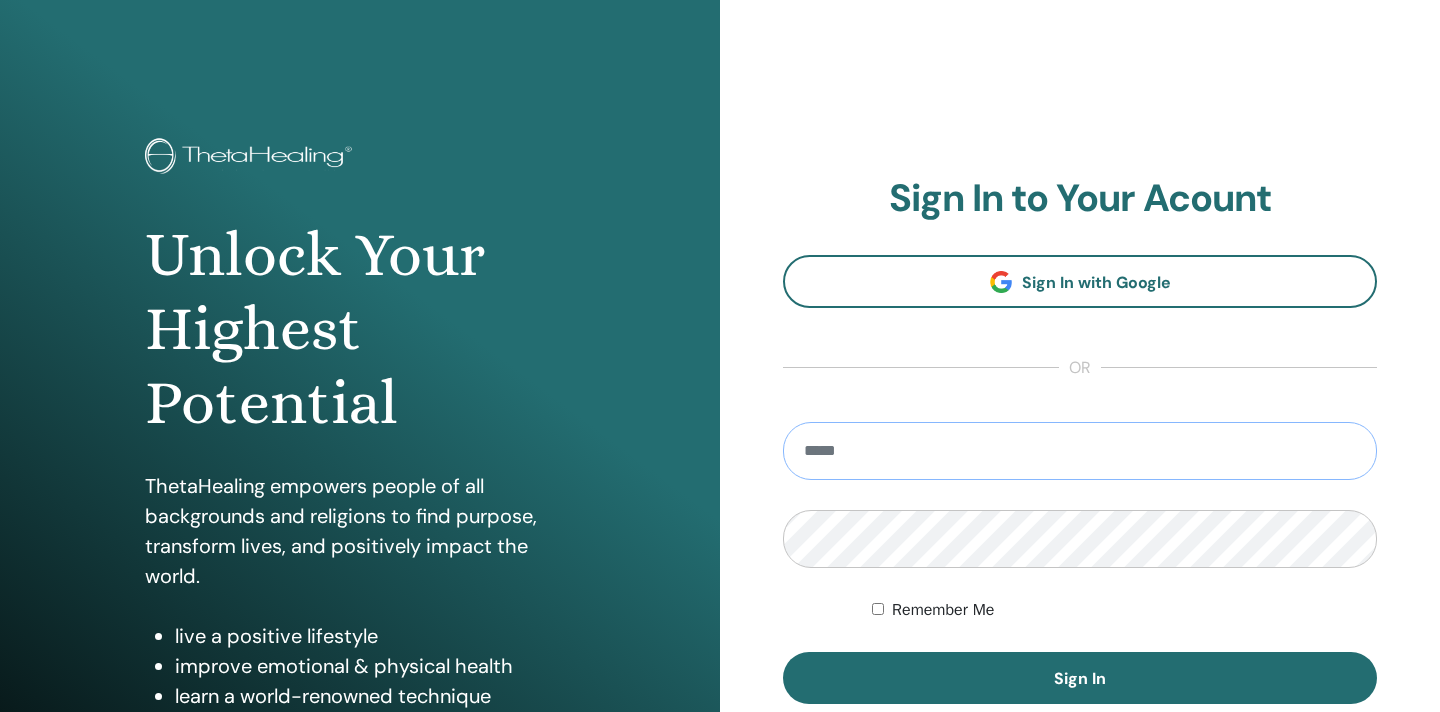 type on "**********" 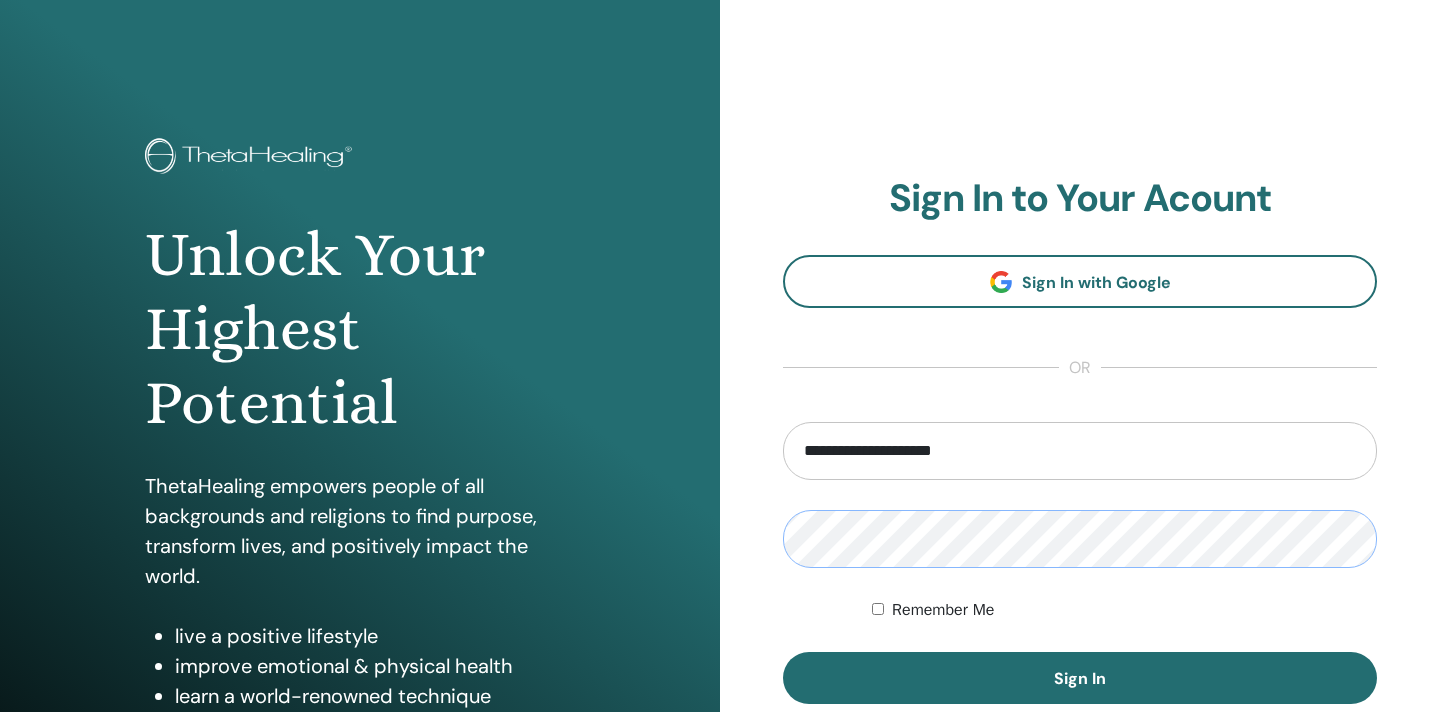 click on "Sign In" at bounding box center (1080, 678) 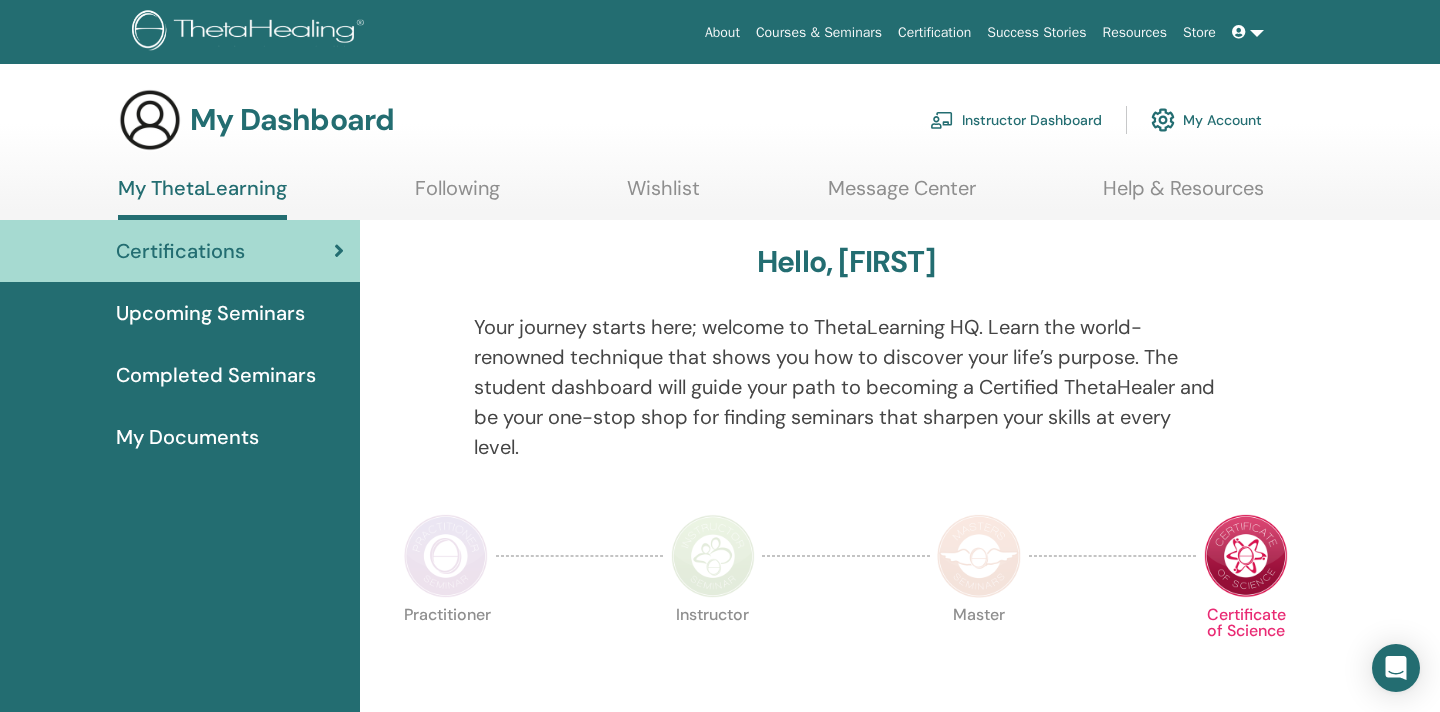 scroll, scrollTop: 0, scrollLeft: 0, axis: both 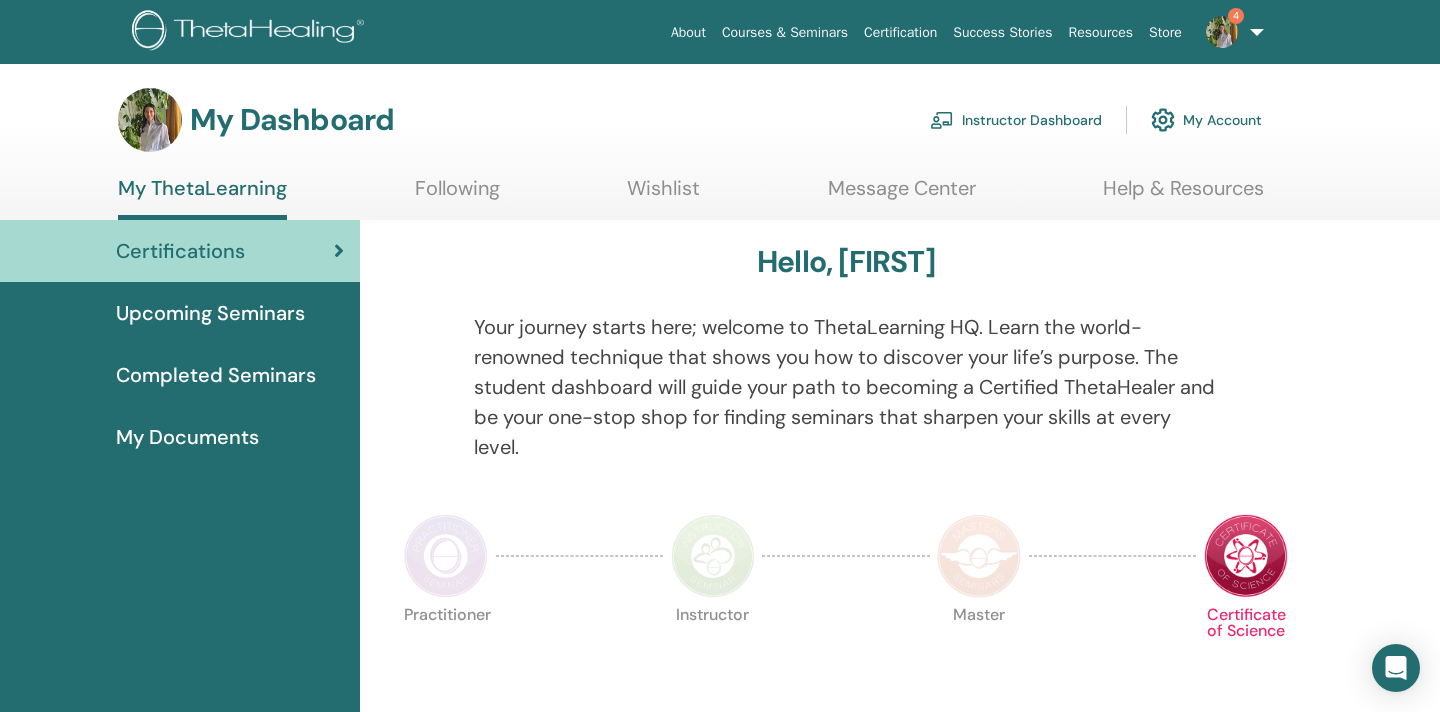 click on "Instructor Dashboard" at bounding box center (1016, 120) 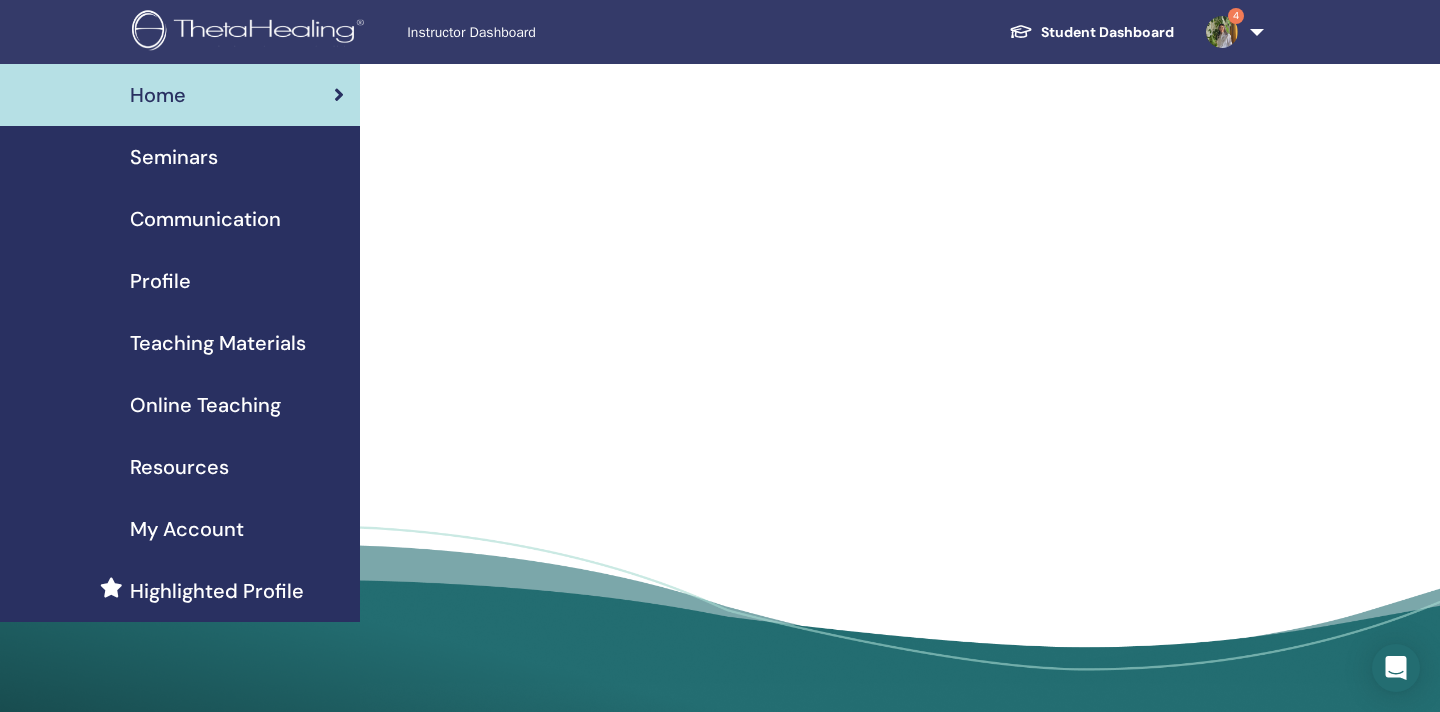 scroll, scrollTop: 0, scrollLeft: 0, axis: both 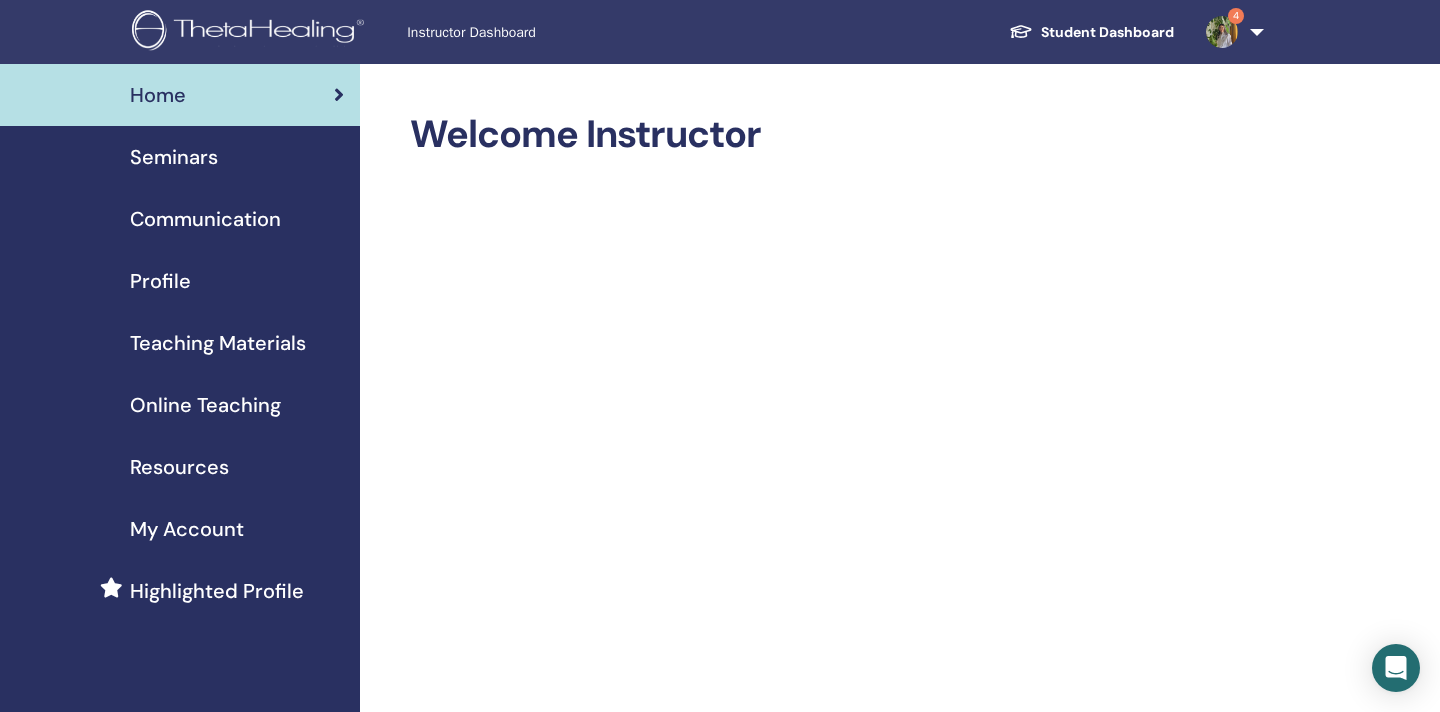 click on "Seminars" at bounding box center [174, 157] 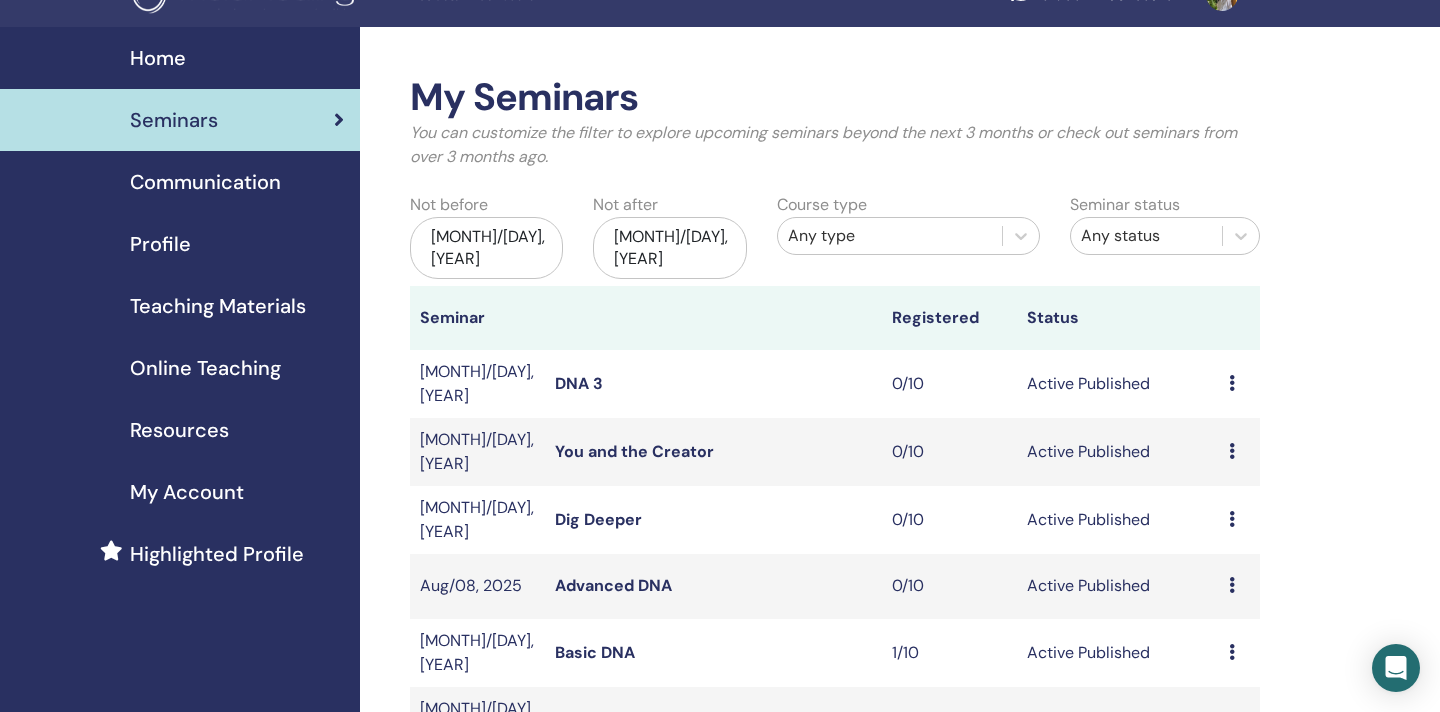 scroll, scrollTop: 57, scrollLeft: 0, axis: vertical 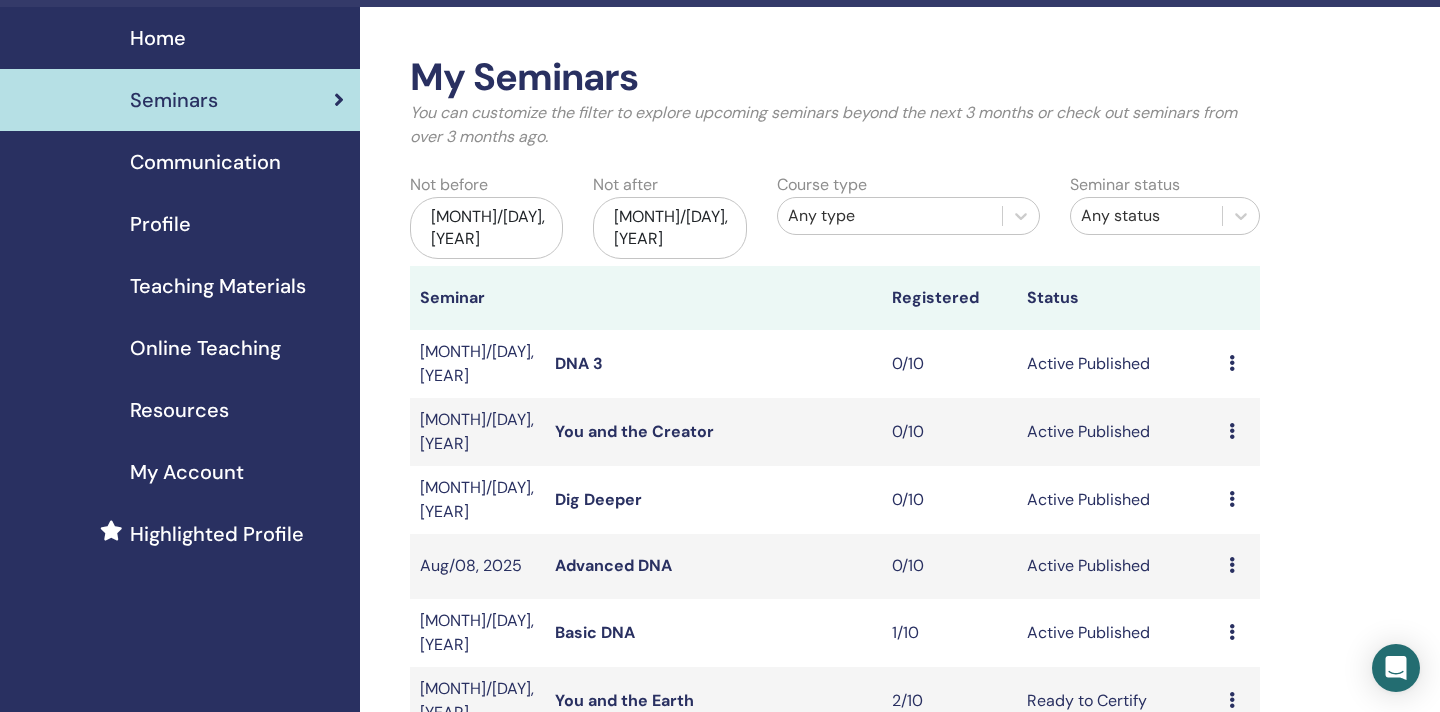 click on "Basic DNA" at bounding box center [595, 632] 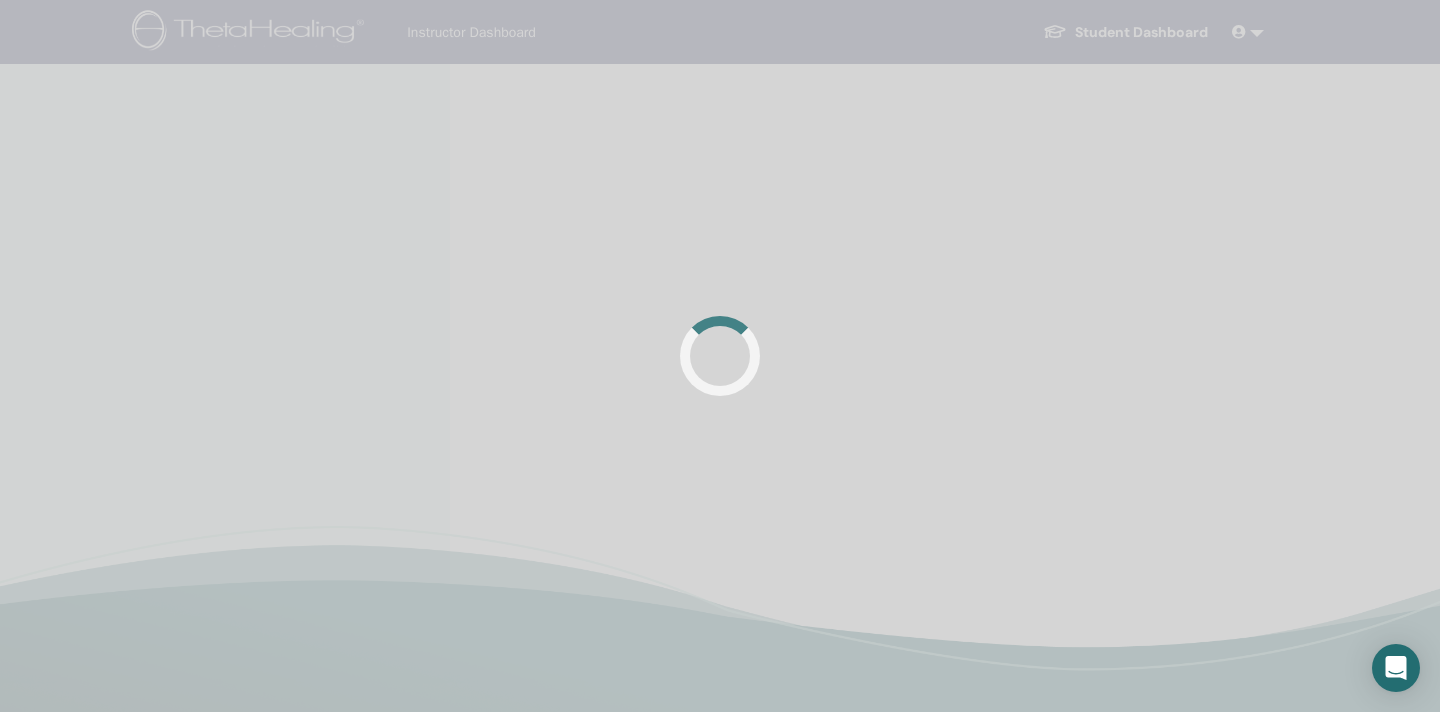 scroll, scrollTop: 0, scrollLeft: 0, axis: both 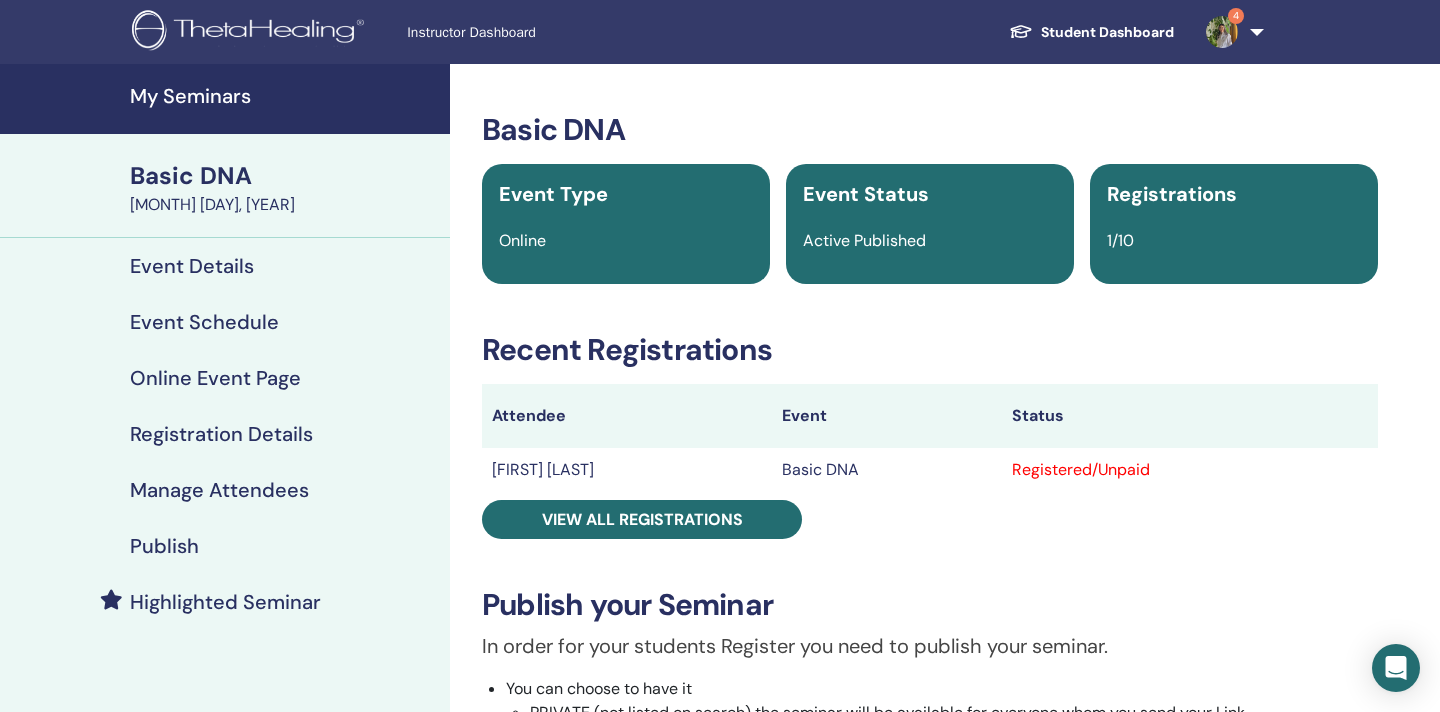 click on "Manage Attendees" at bounding box center [225, 490] 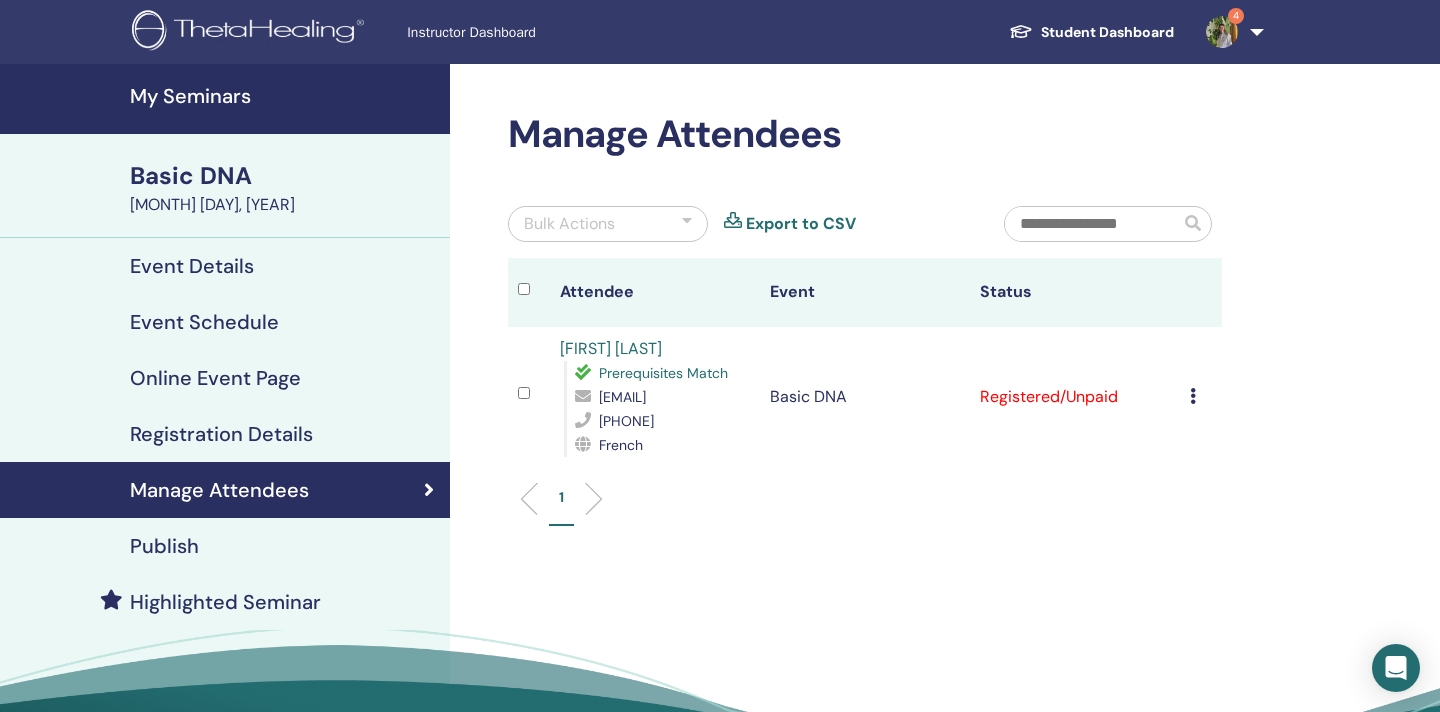 click on "Cancel Registration Do not auto-certify Mark as Paid Mark as Unpaid Mark as Absent Complete and Certify Download Certificate" at bounding box center (1201, 397) 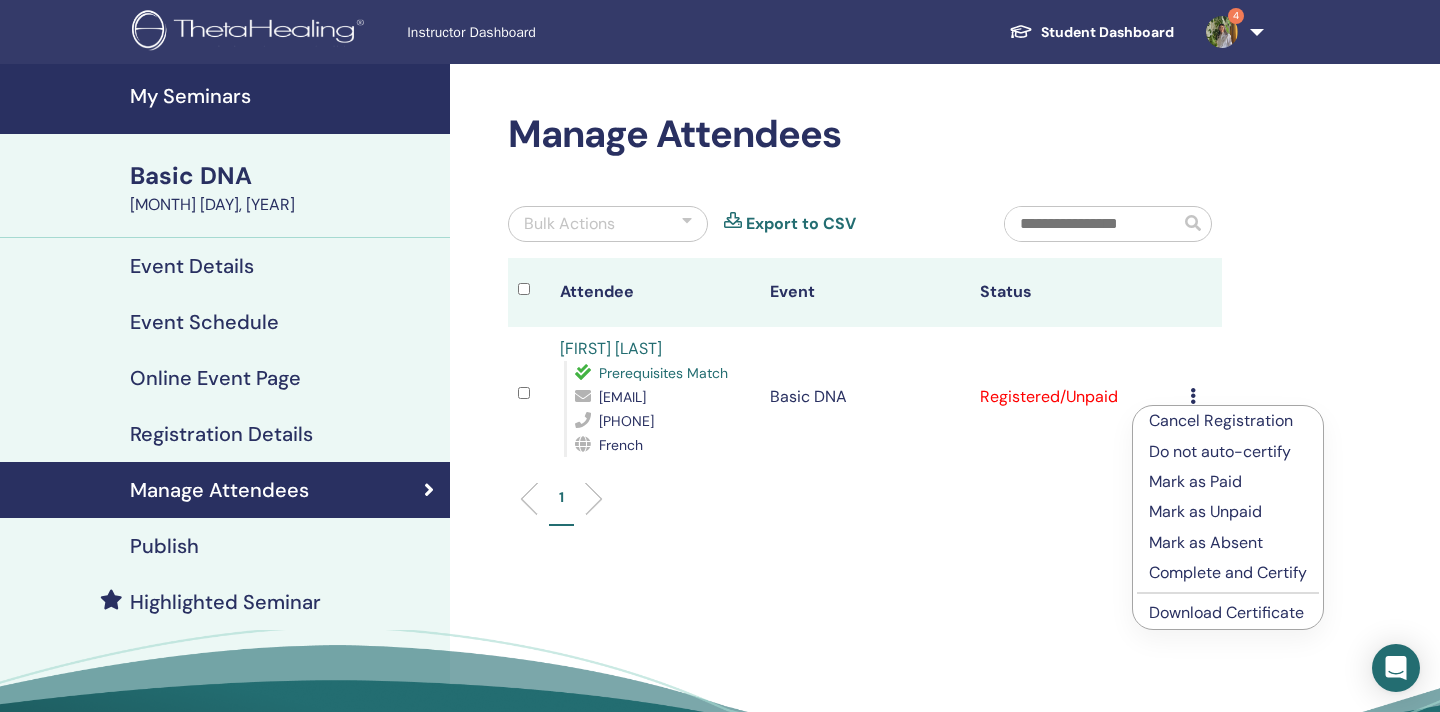 click on "Complete and Certify" at bounding box center [1228, 573] 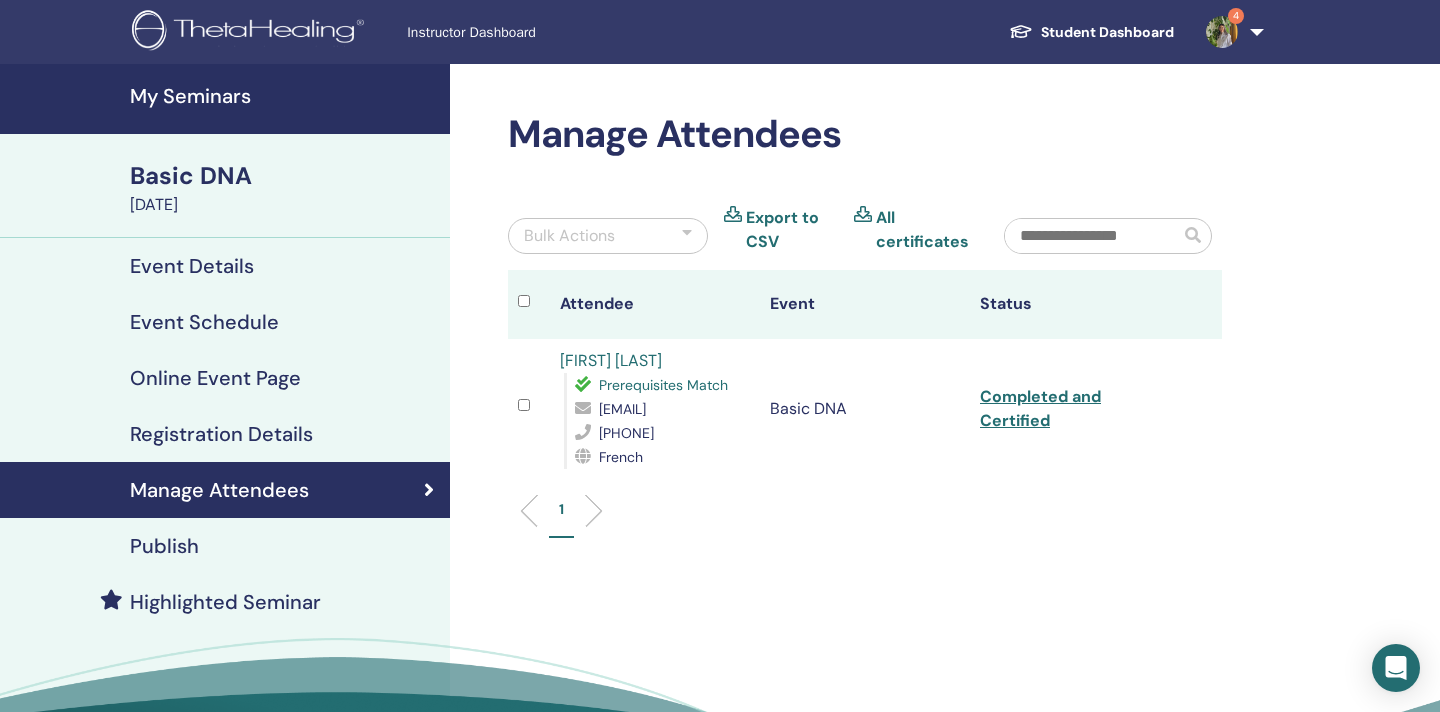 scroll, scrollTop: 0, scrollLeft: 0, axis: both 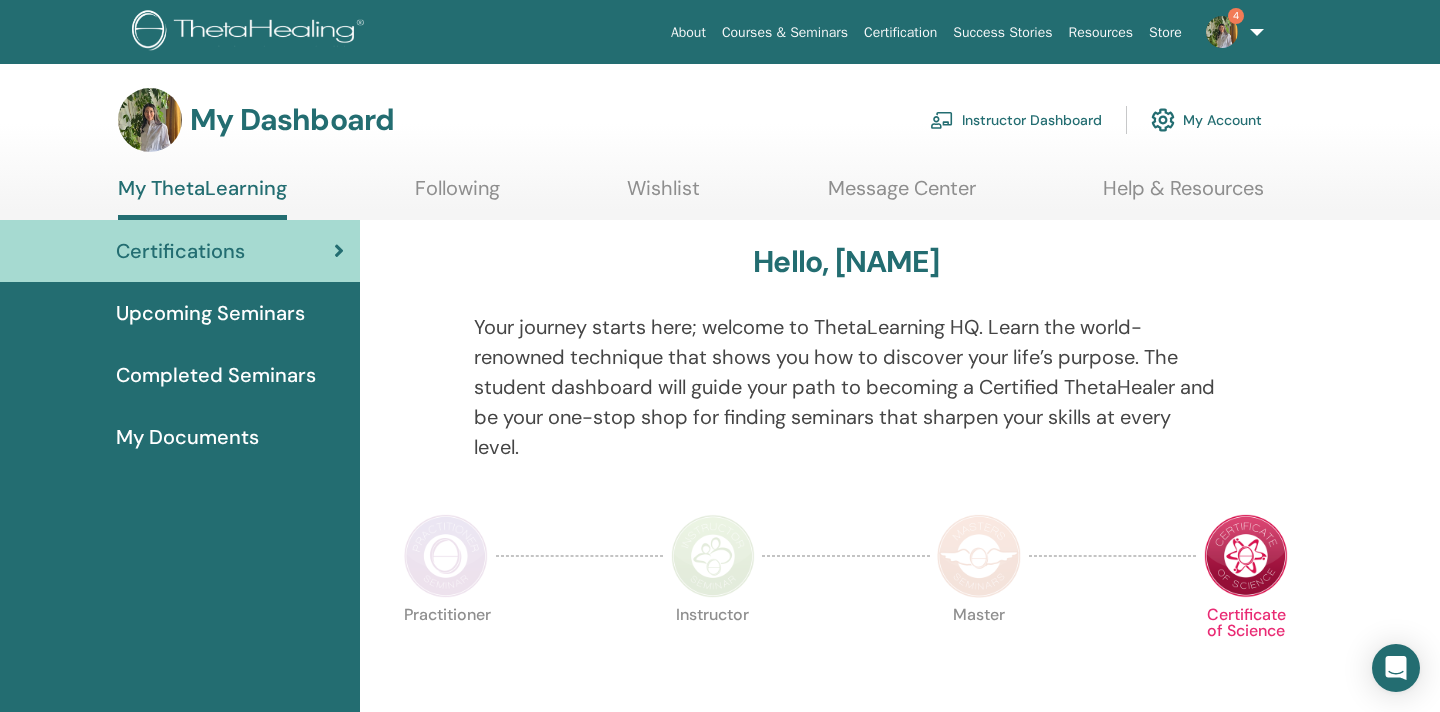click on "Instructor Dashboard" at bounding box center [1016, 120] 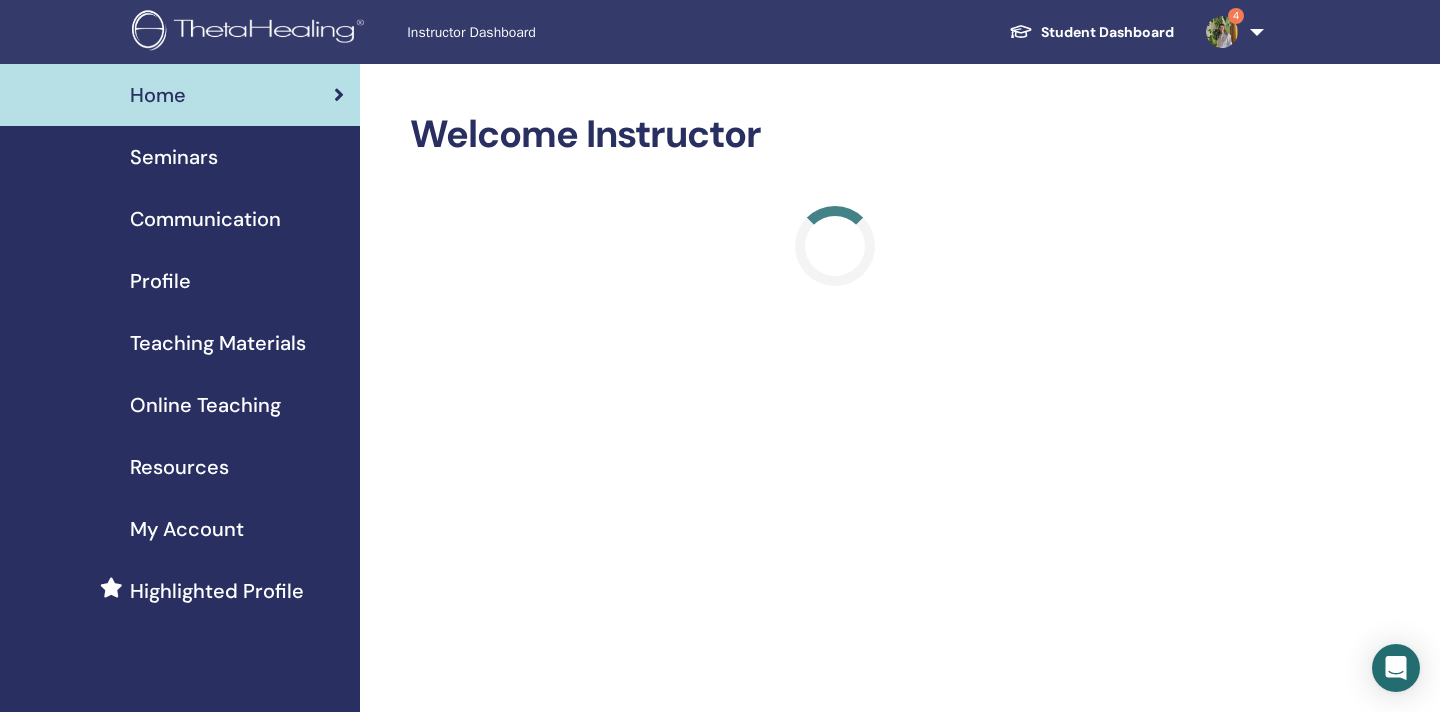 scroll, scrollTop: 0, scrollLeft: 0, axis: both 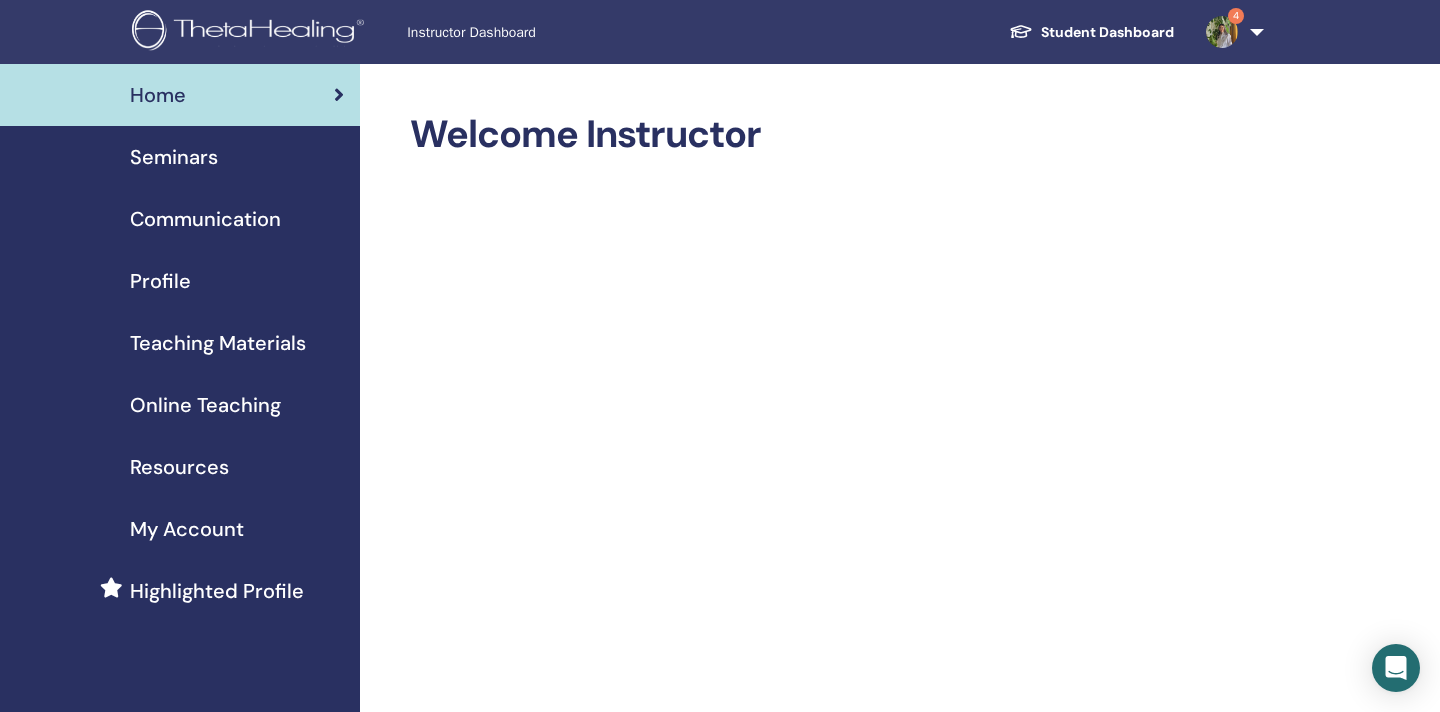 click on "Seminars" at bounding box center (174, 157) 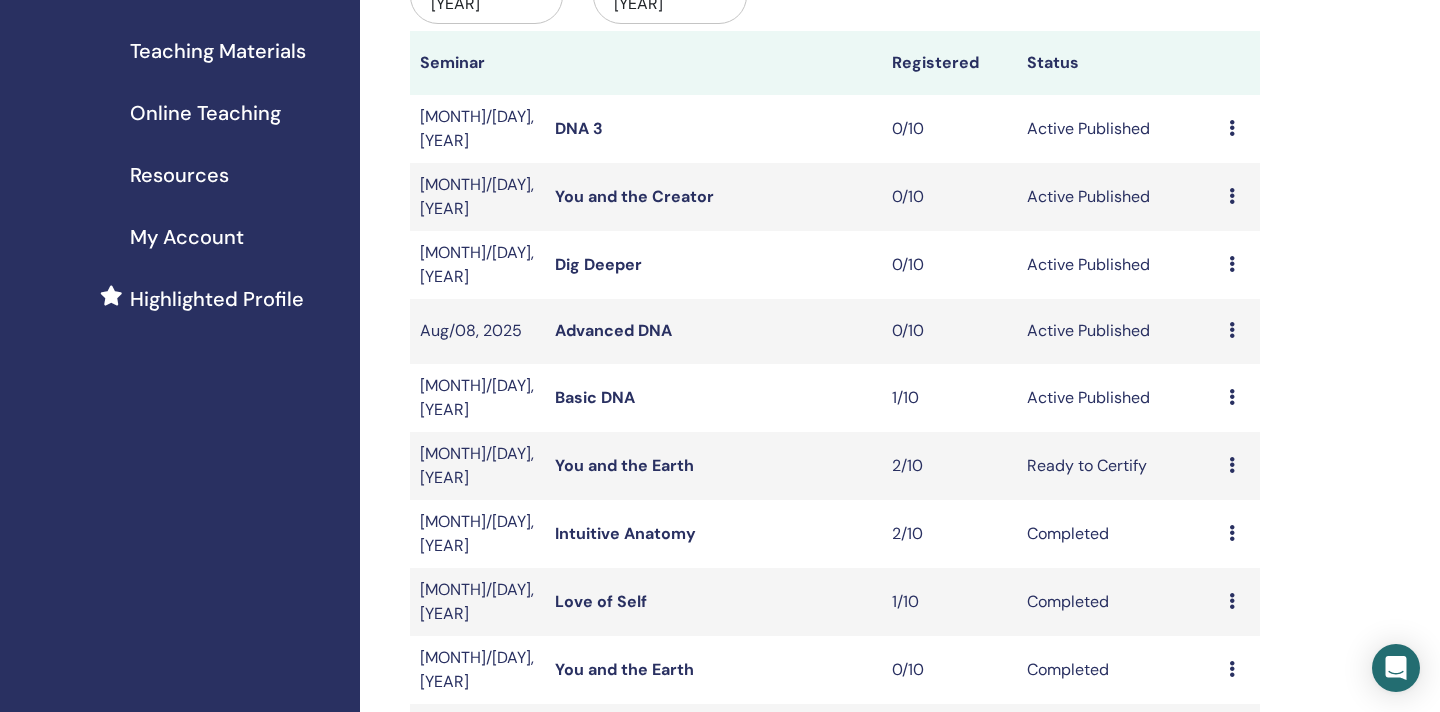 scroll, scrollTop: 294, scrollLeft: 0, axis: vertical 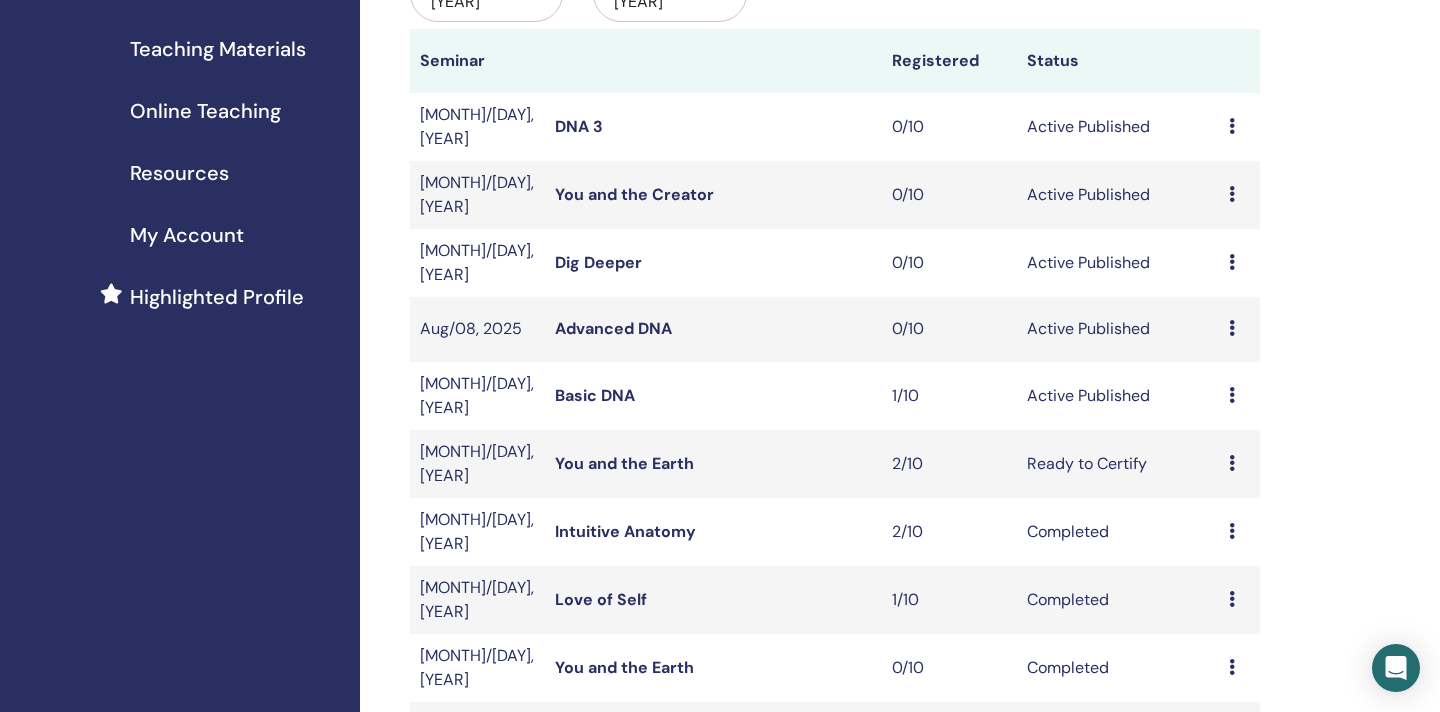 click at bounding box center [1232, 328] 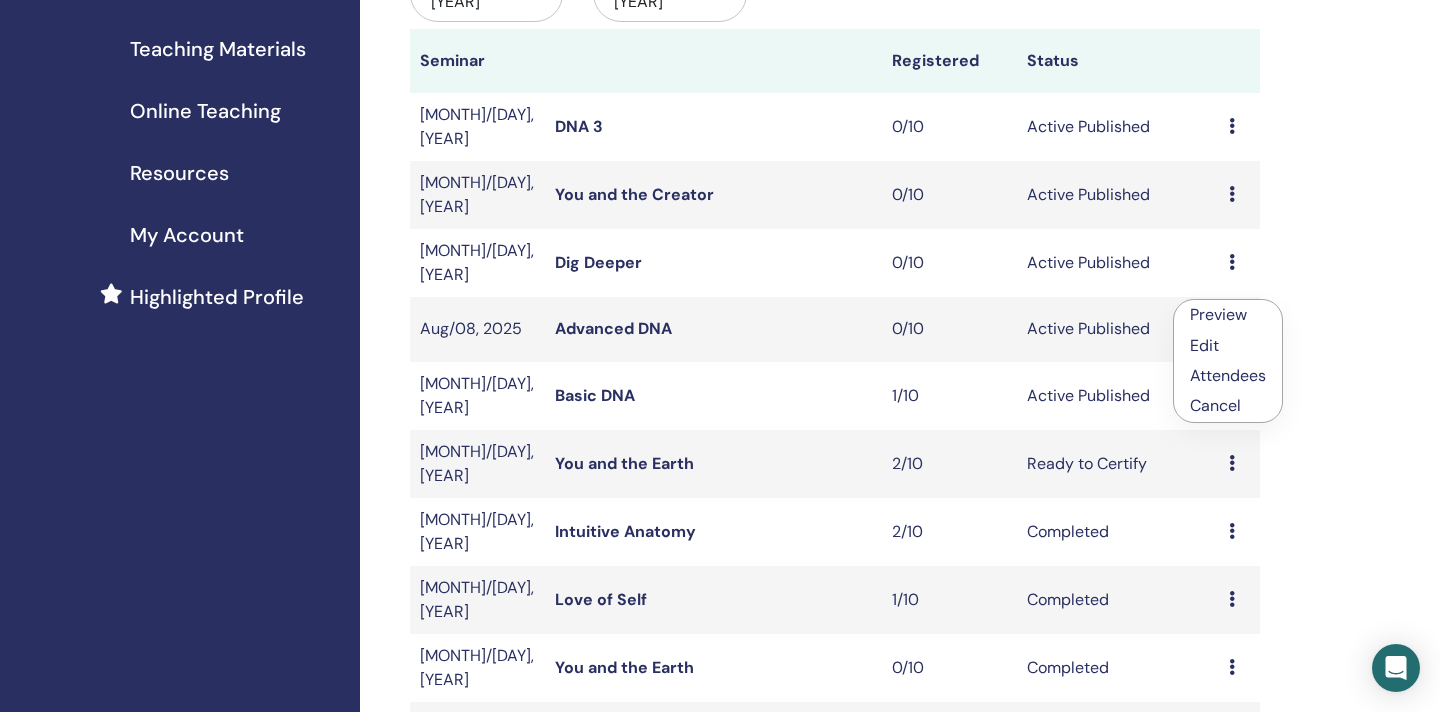 click on "Cancel" at bounding box center (1228, 406) 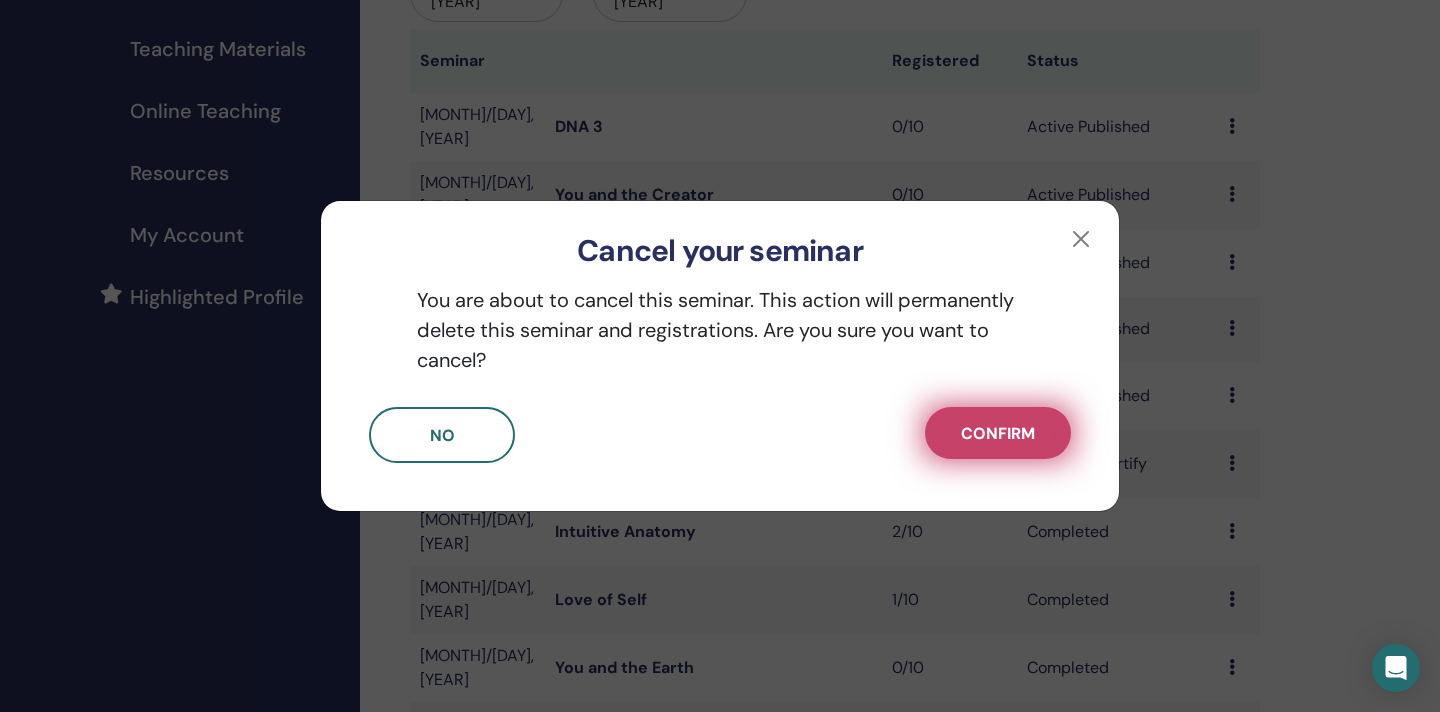 click on "Confirm" at bounding box center [998, 433] 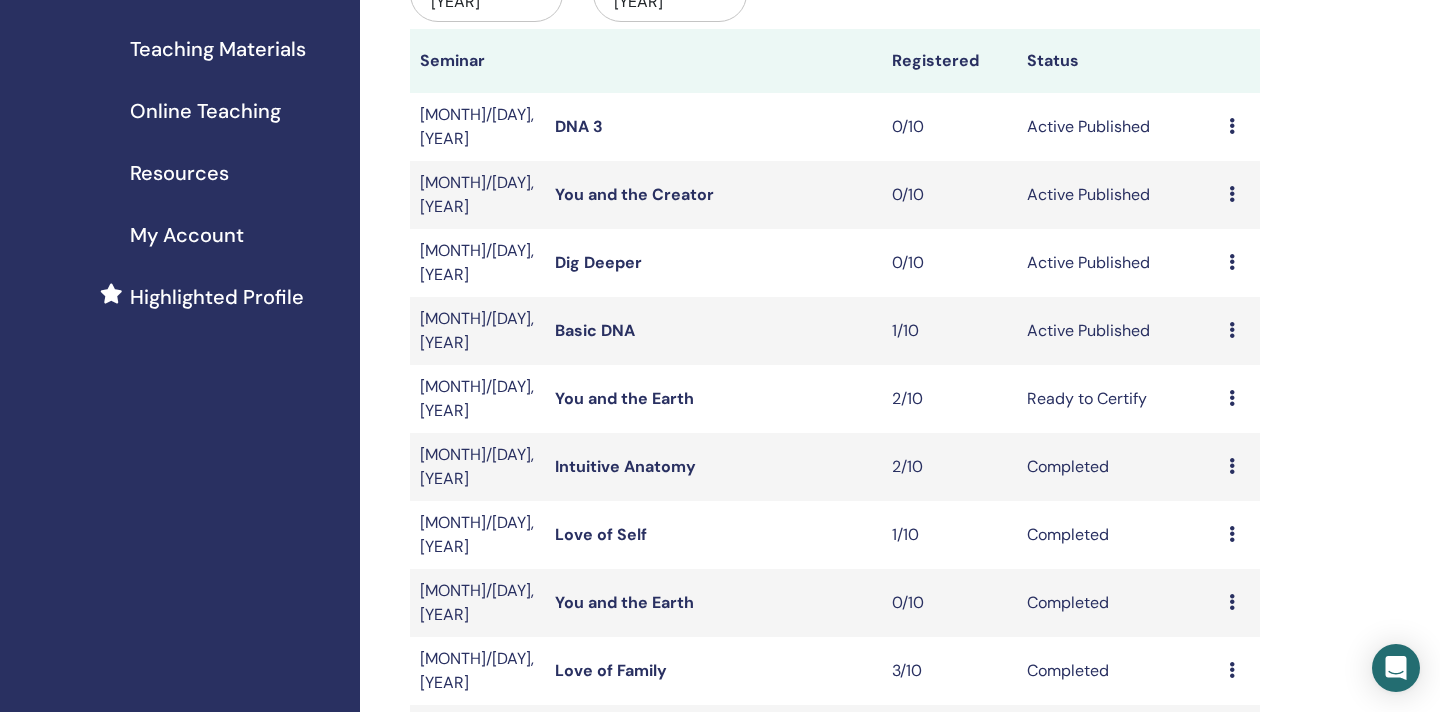 click on "Preview Edit Attendees Cancel" at bounding box center [1239, 263] 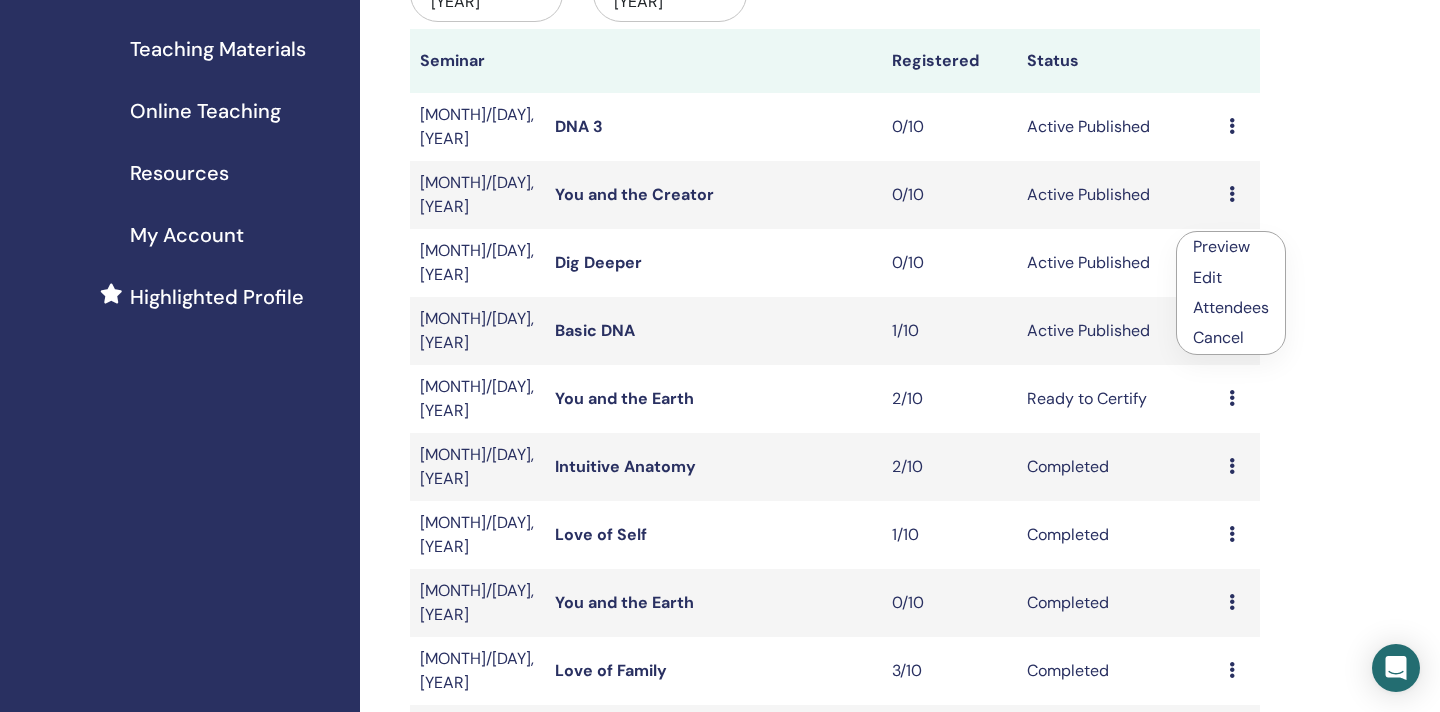 click on "Cancel" at bounding box center (1231, 338) 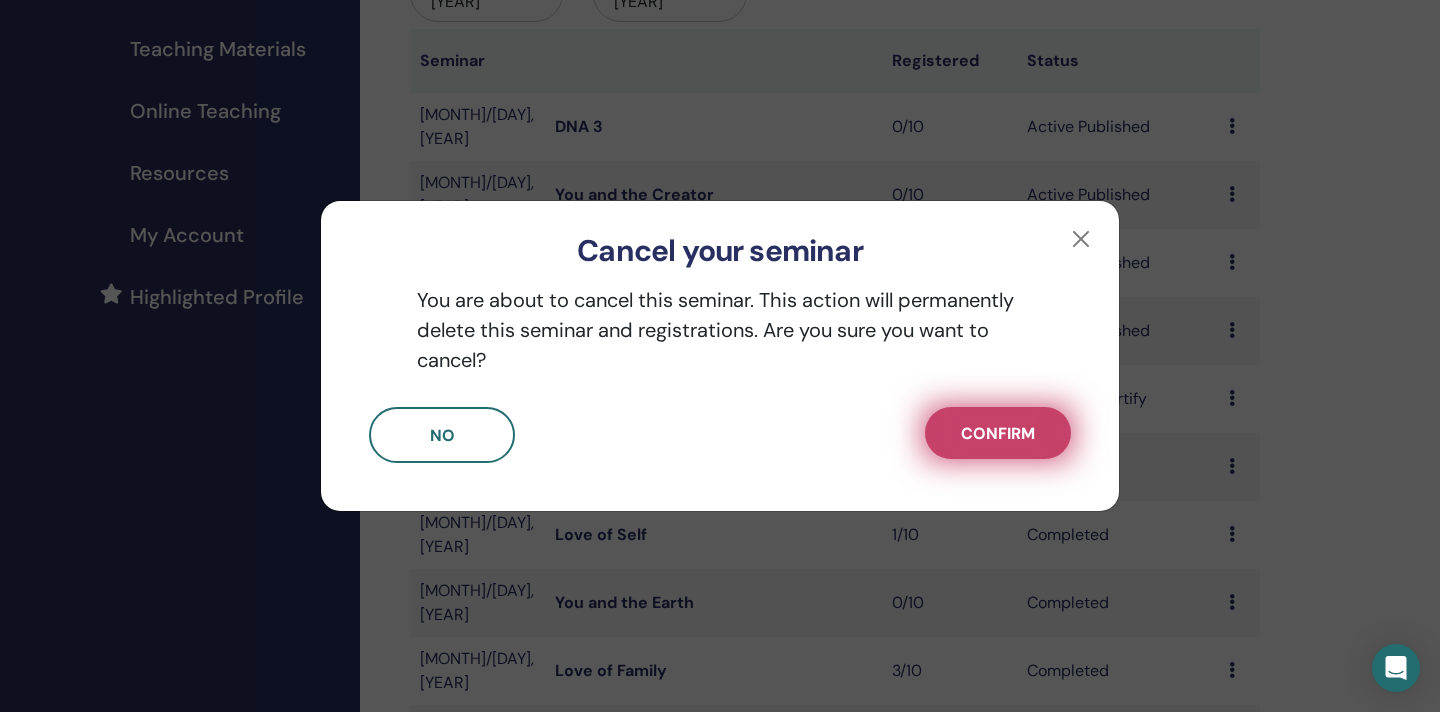 click on "Confirm" at bounding box center [998, 433] 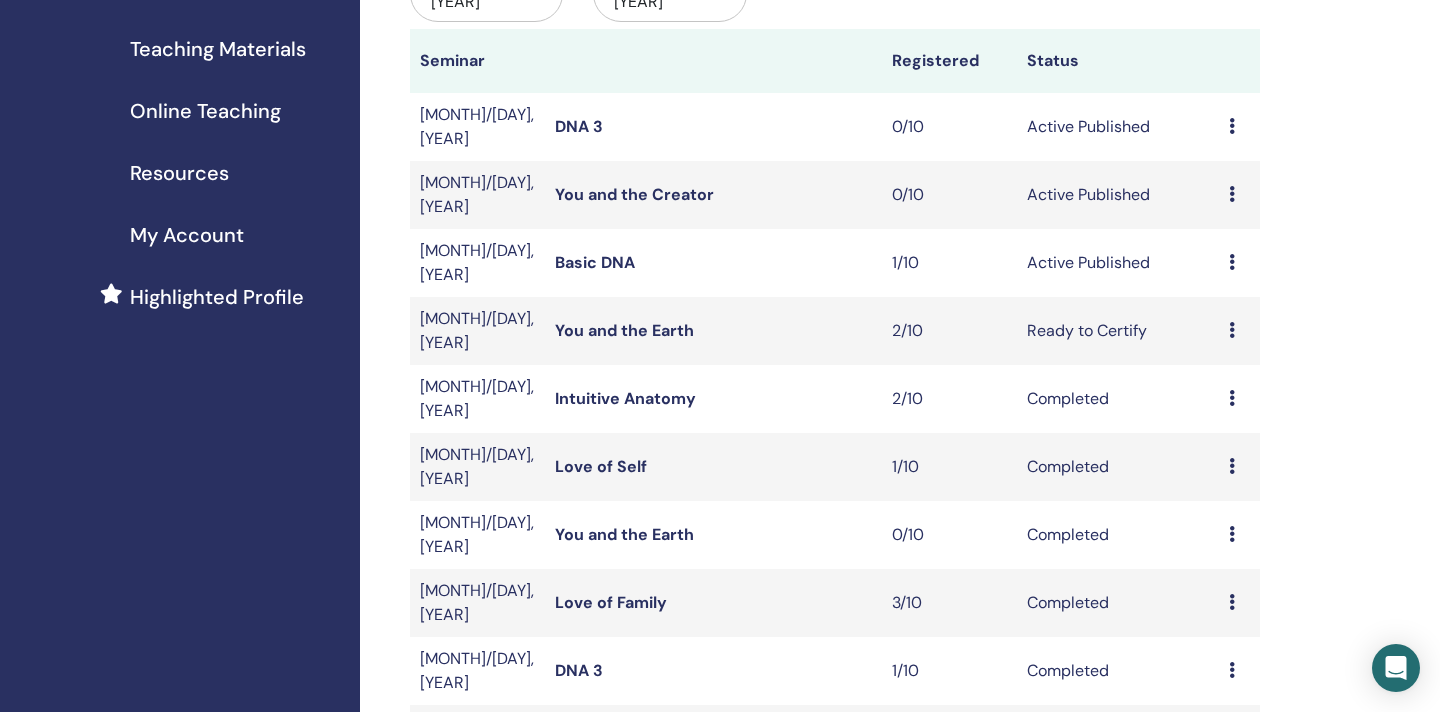 click on "Preview Edit Attendees Cancel" at bounding box center (1239, 195) 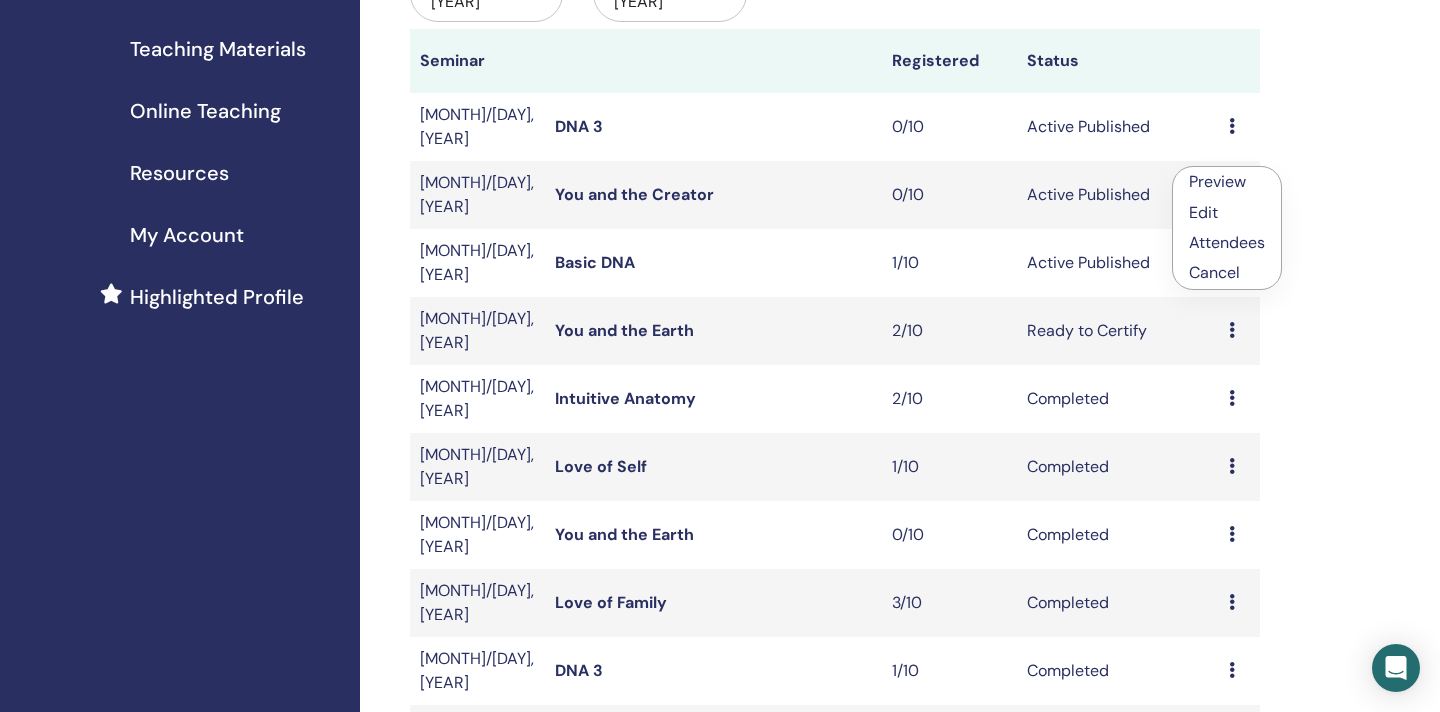 click on "Cancel" at bounding box center [1227, 273] 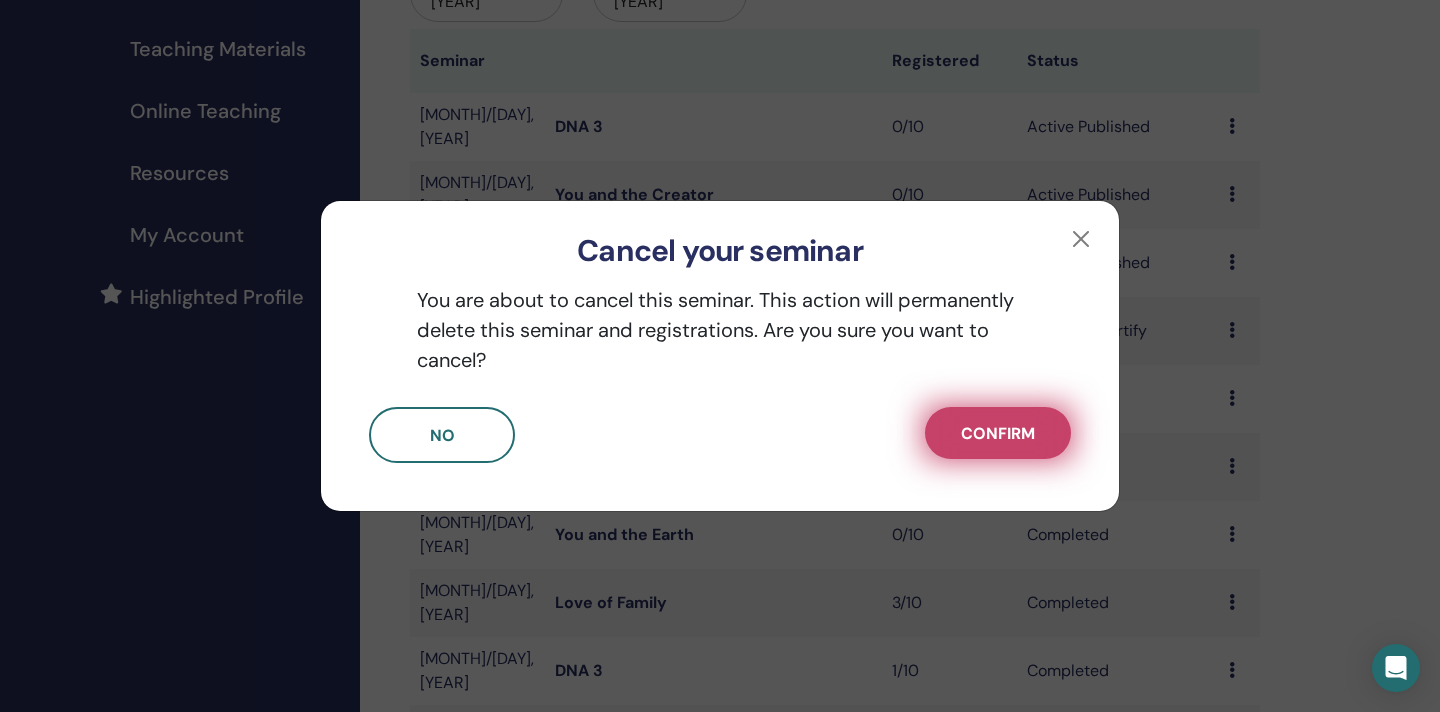 click on "Confirm" at bounding box center (998, 433) 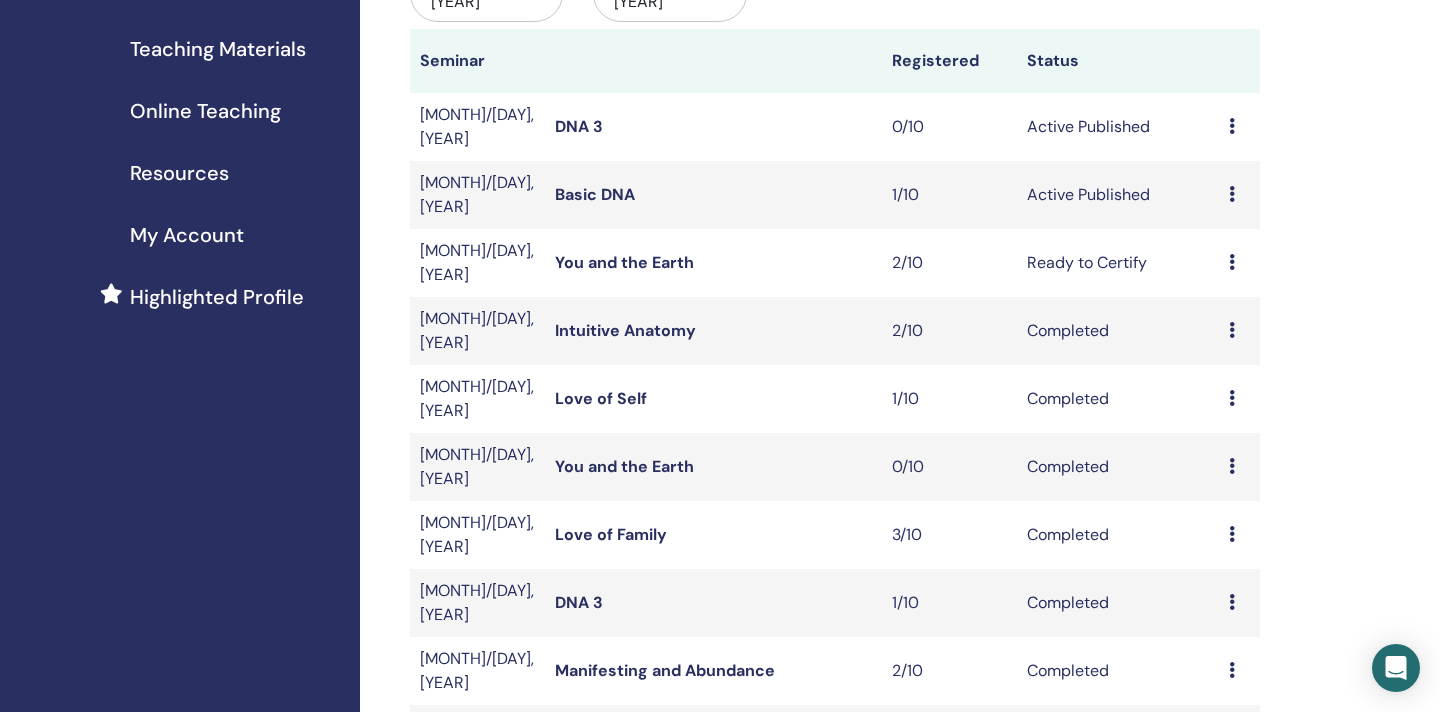 scroll, scrollTop: 234, scrollLeft: 0, axis: vertical 